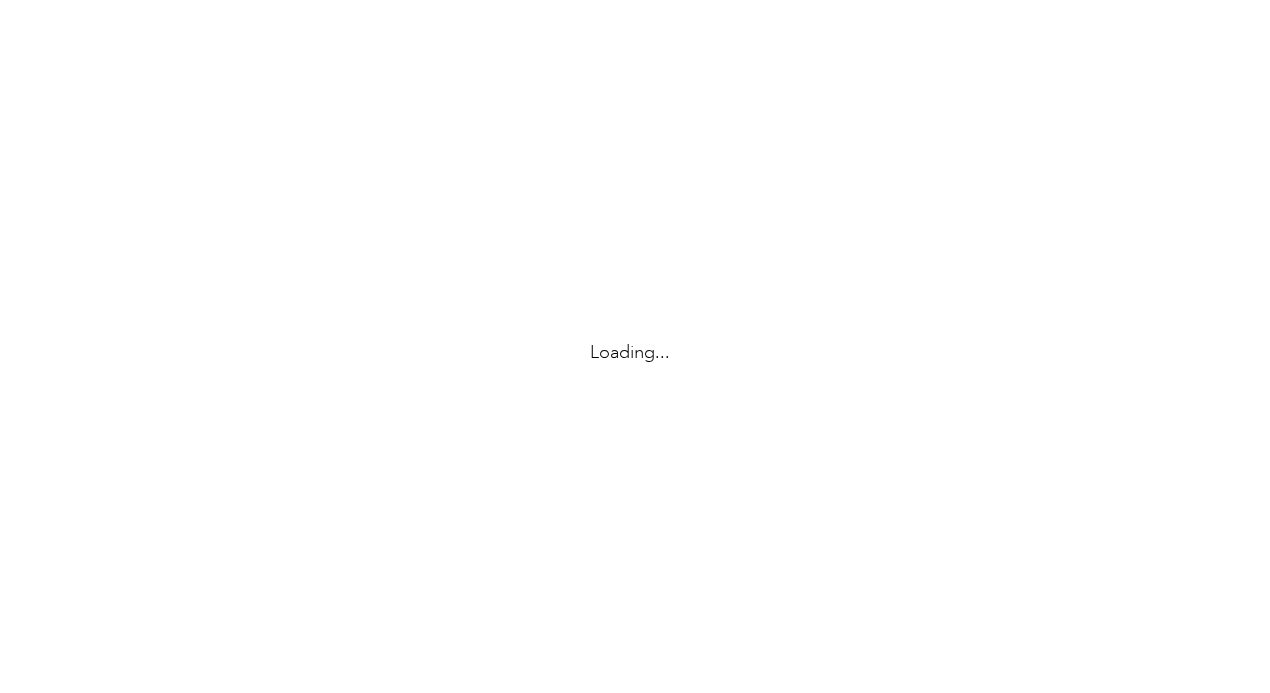 scroll, scrollTop: 0, scrollLeft: 0, axis: both 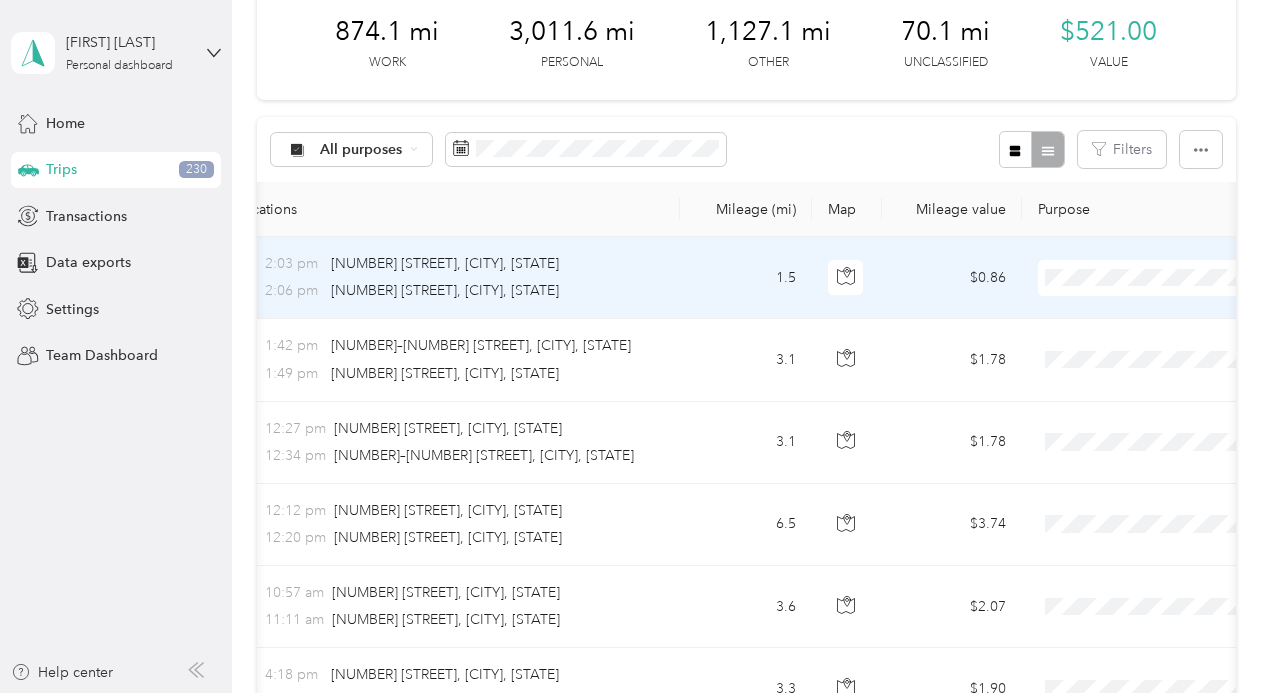 click on "Personal" at bounding box center (1164, 197) 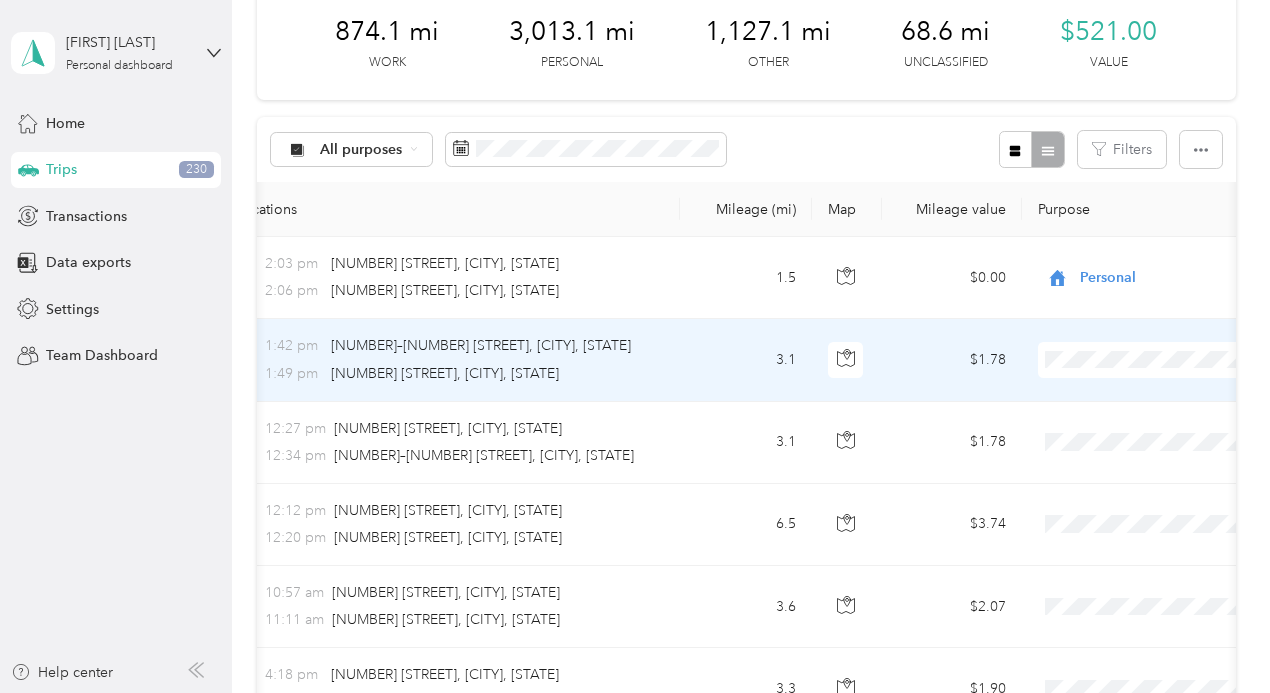 click on "Personal" at bounding box center (1146, 273) 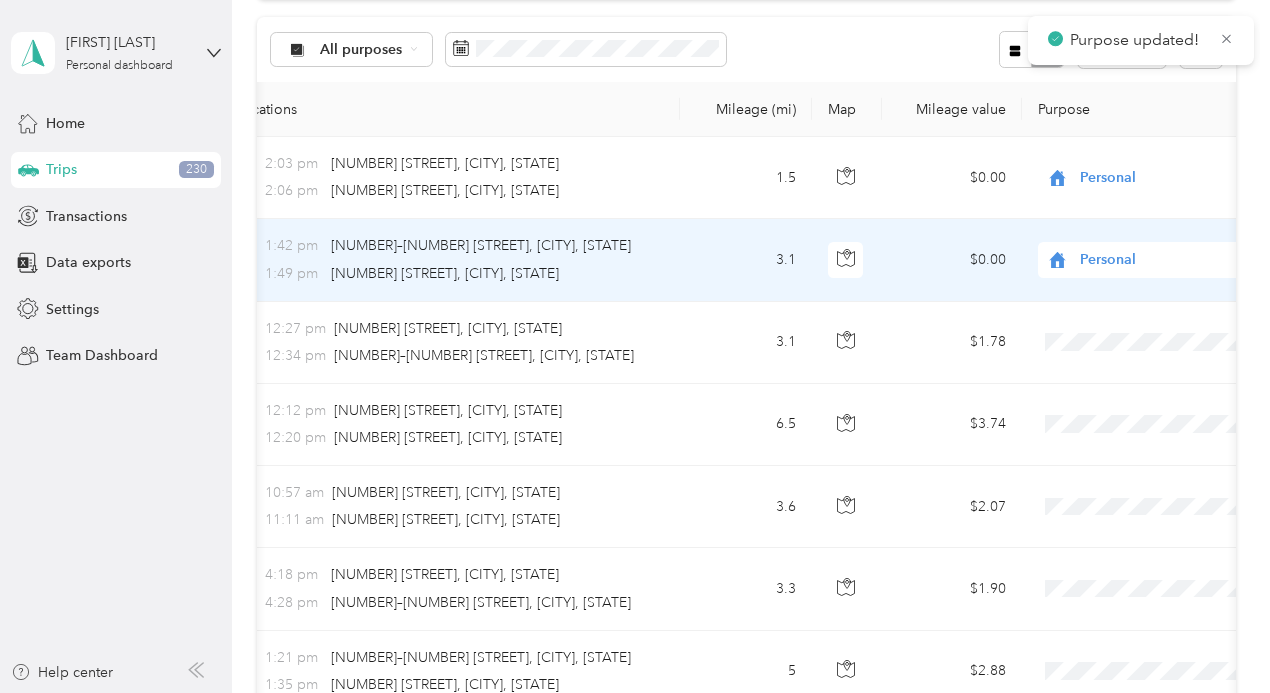 scroll, scrollTop: 300, scrollLeft: 0, axis: vertical 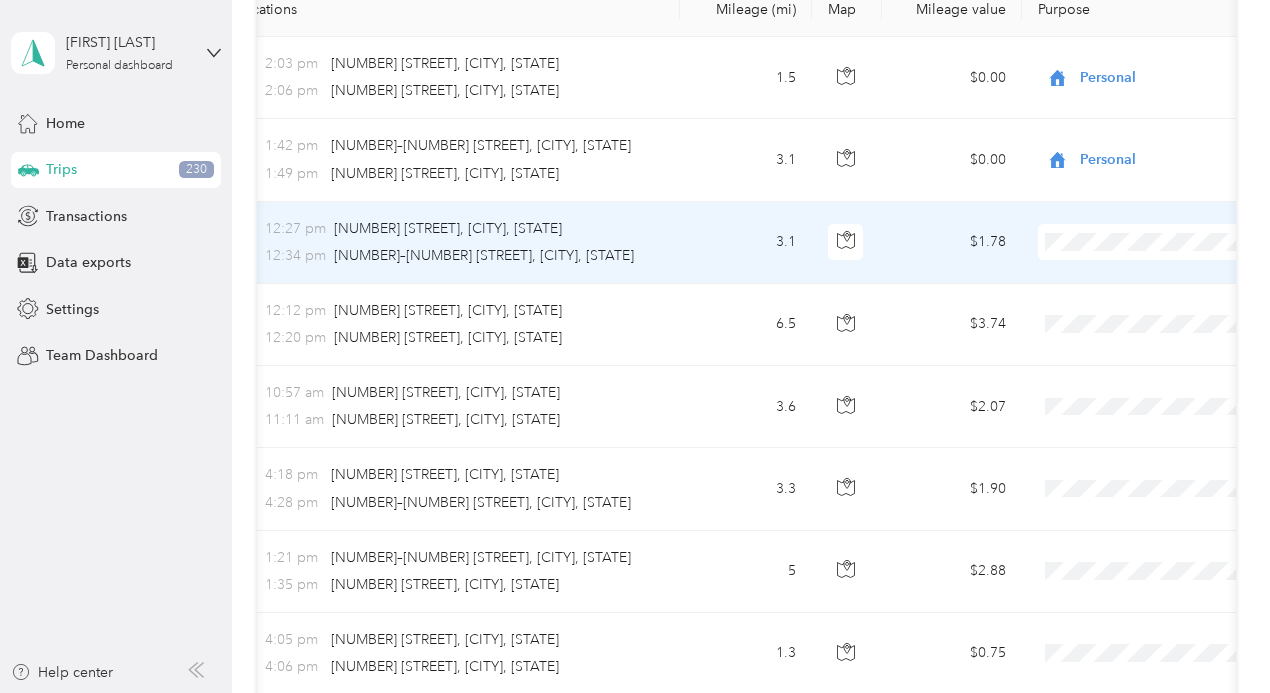 click at bounding box center (1162, 242) 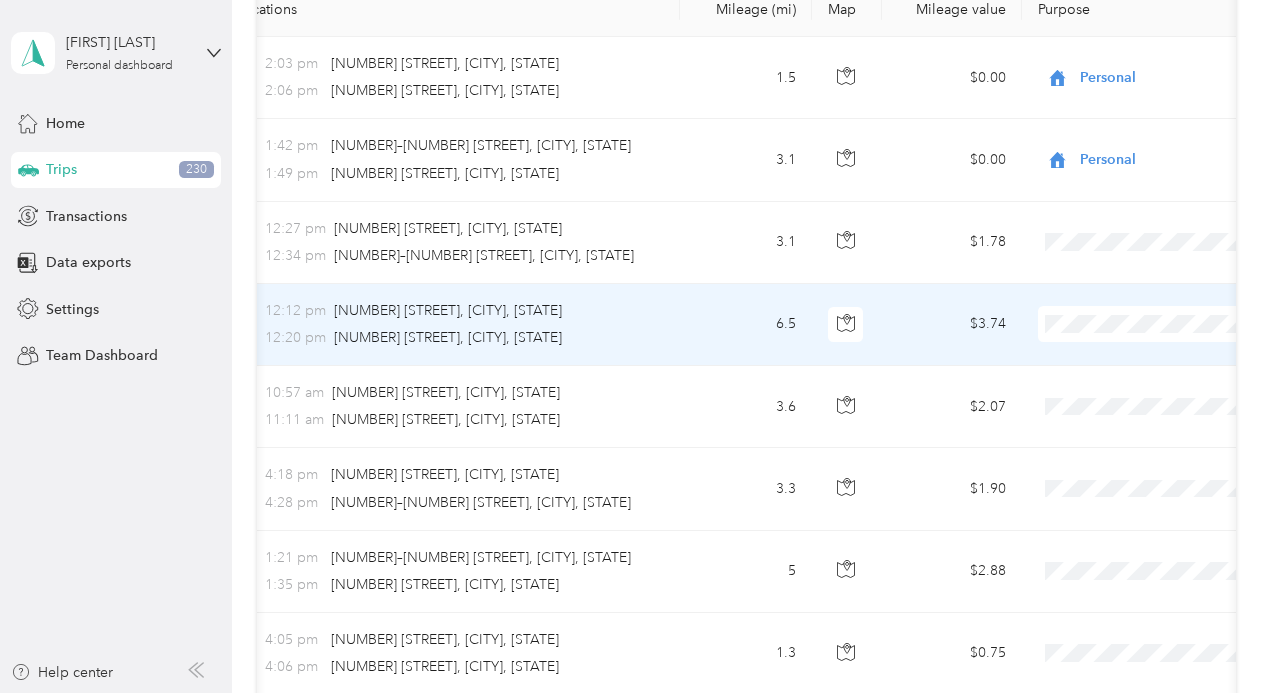 click on "Personal" at bounding box center (1164, 242) 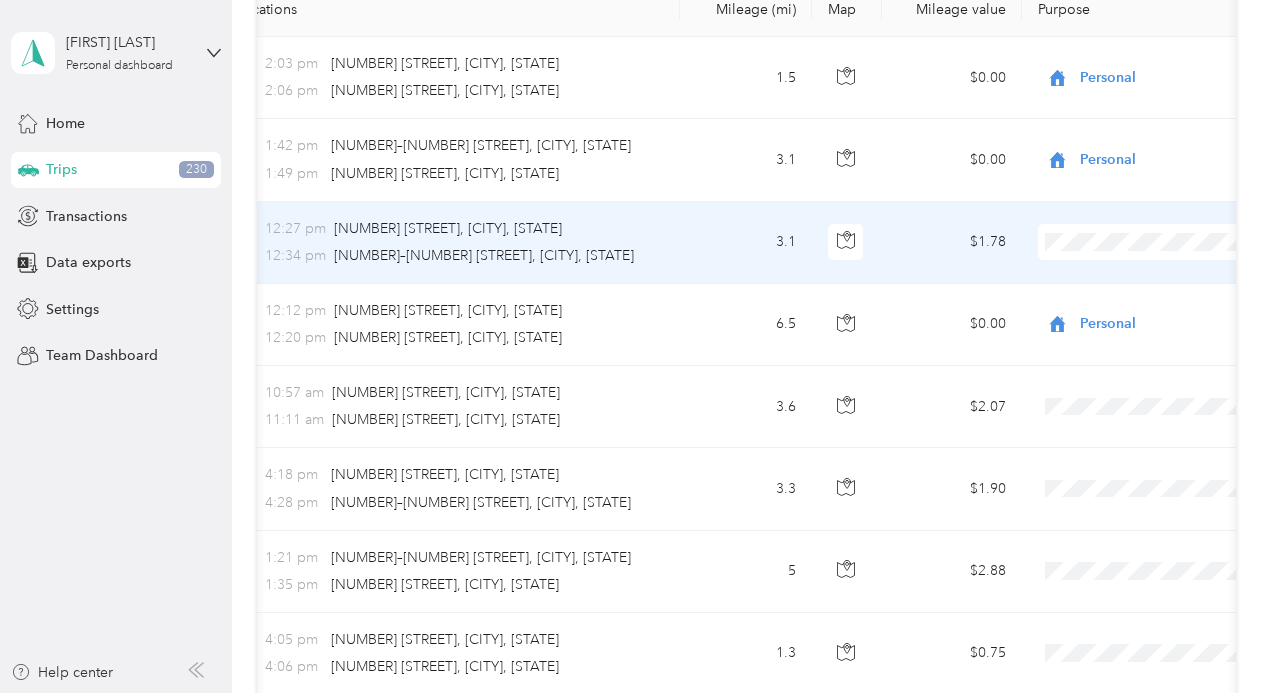 click on "Personal" at bounding box center [1164, 160] 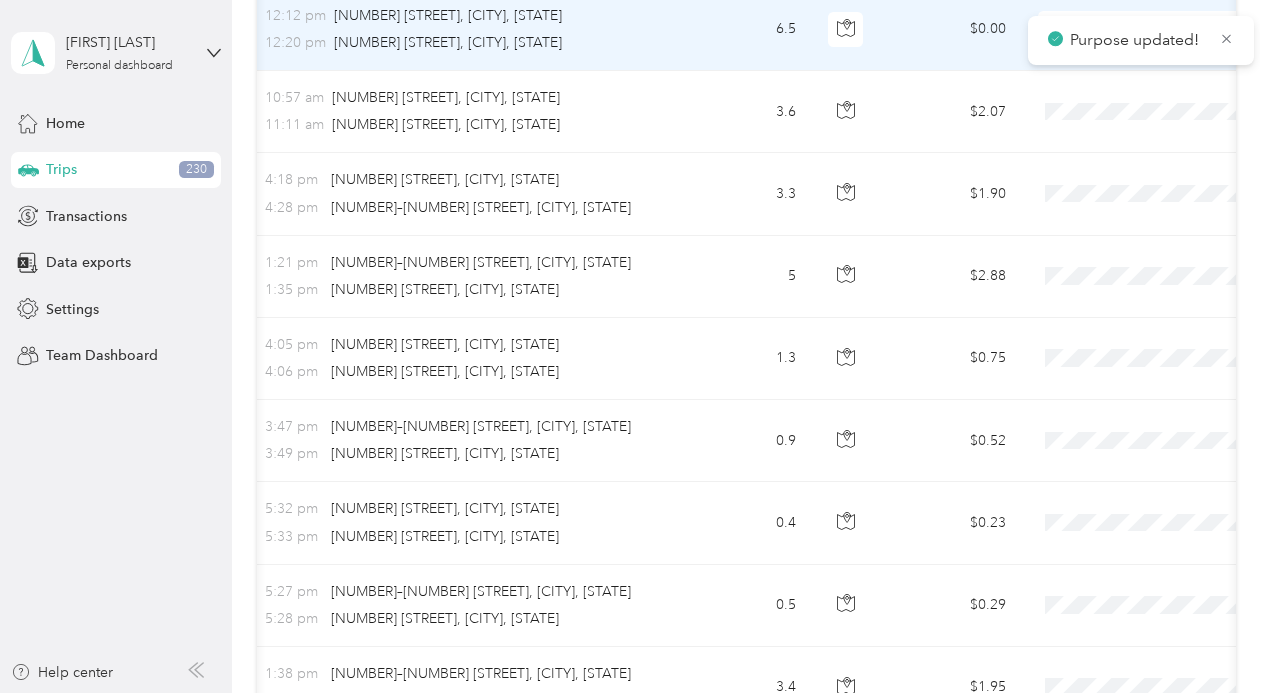 scroll, scrollTop: 600, scrollLeft: 0, axis: vertical 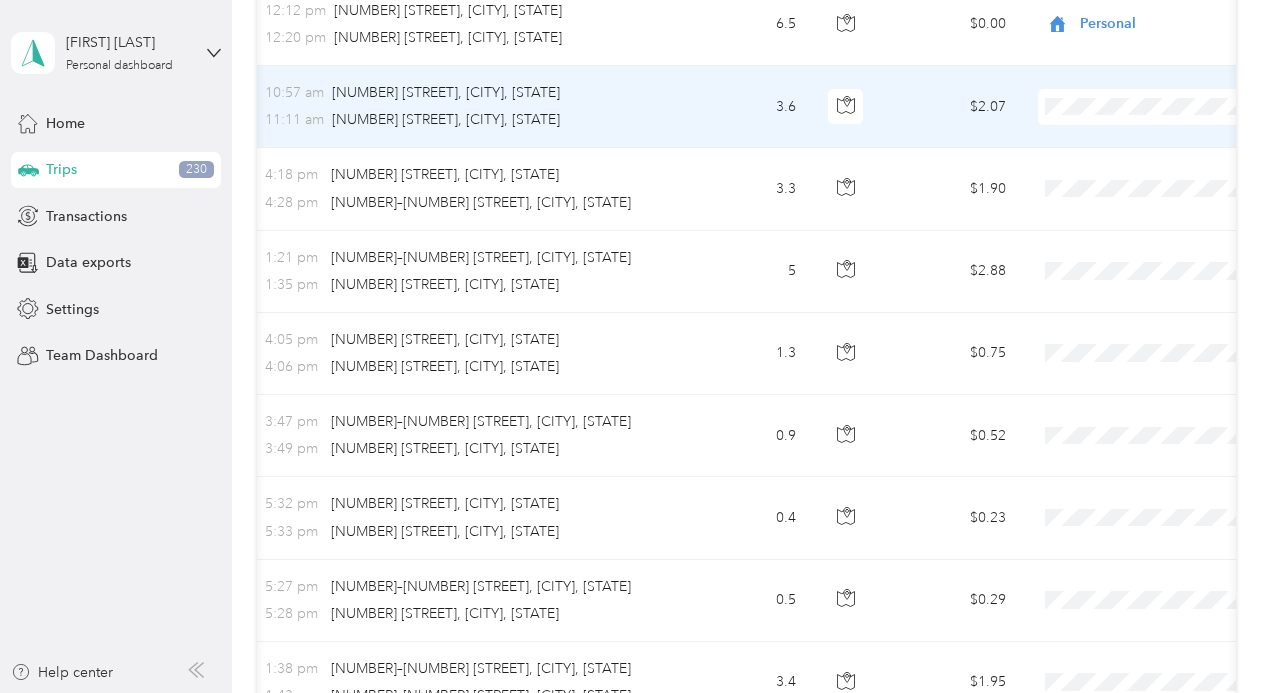 click on "Commute" at bounding box center (1164, 554) 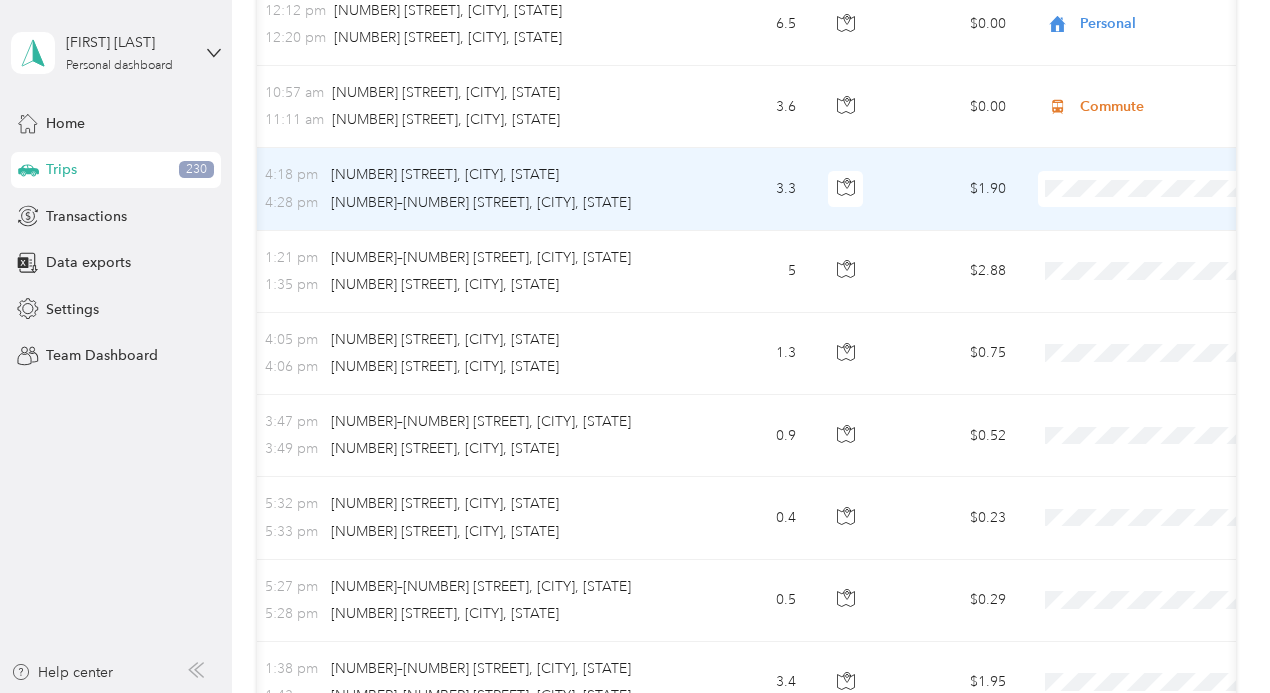click on "Commute" at bounding box center (1164, 636) 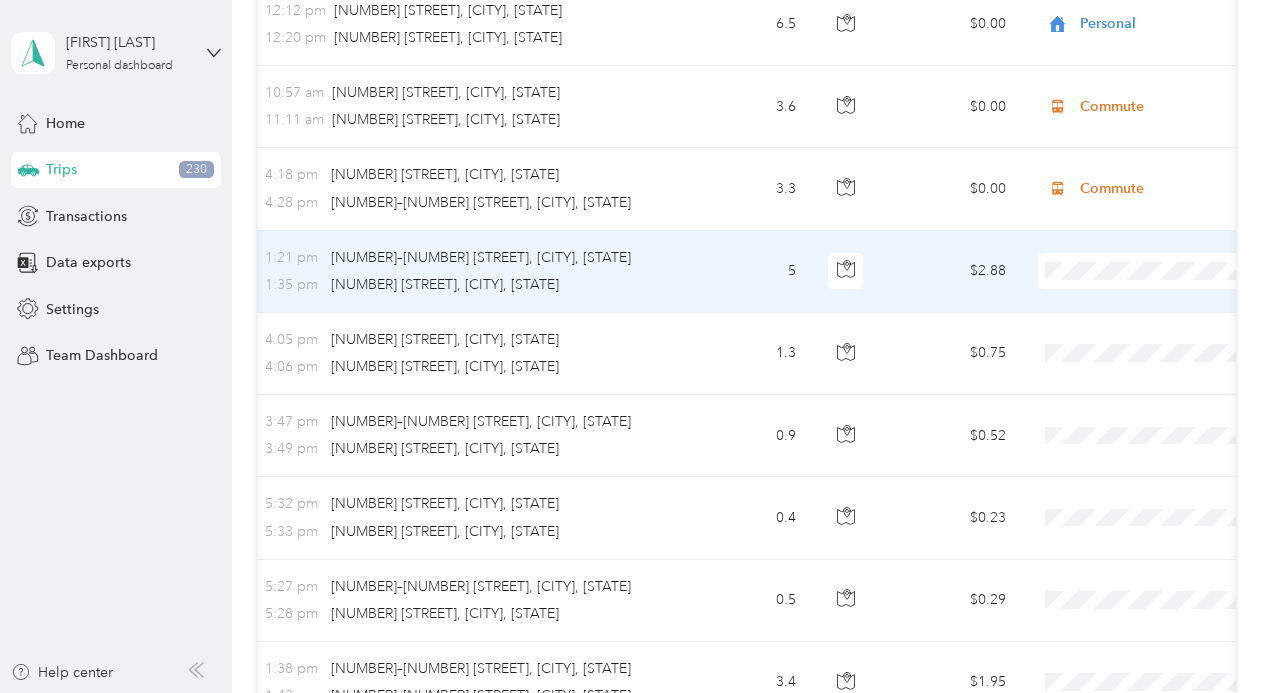 click on "Commute" at bounding box center (1146, 398) 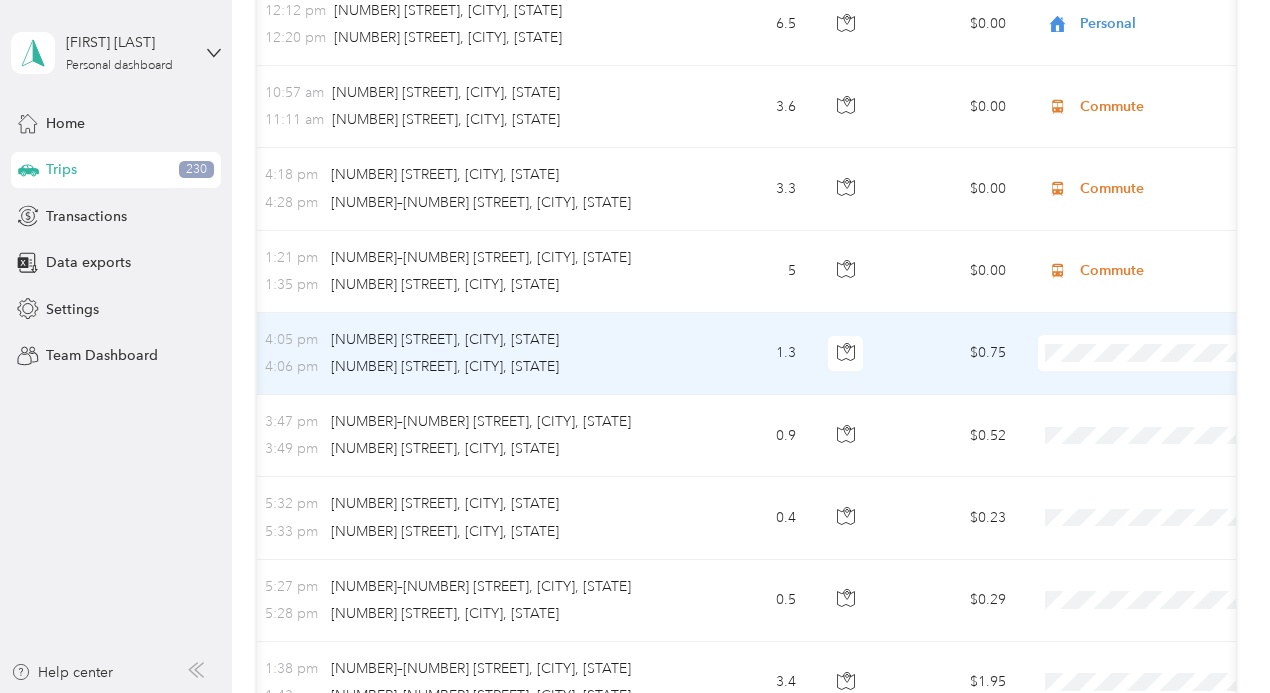click on "Real Estate" at bounding box center (1164, 305) 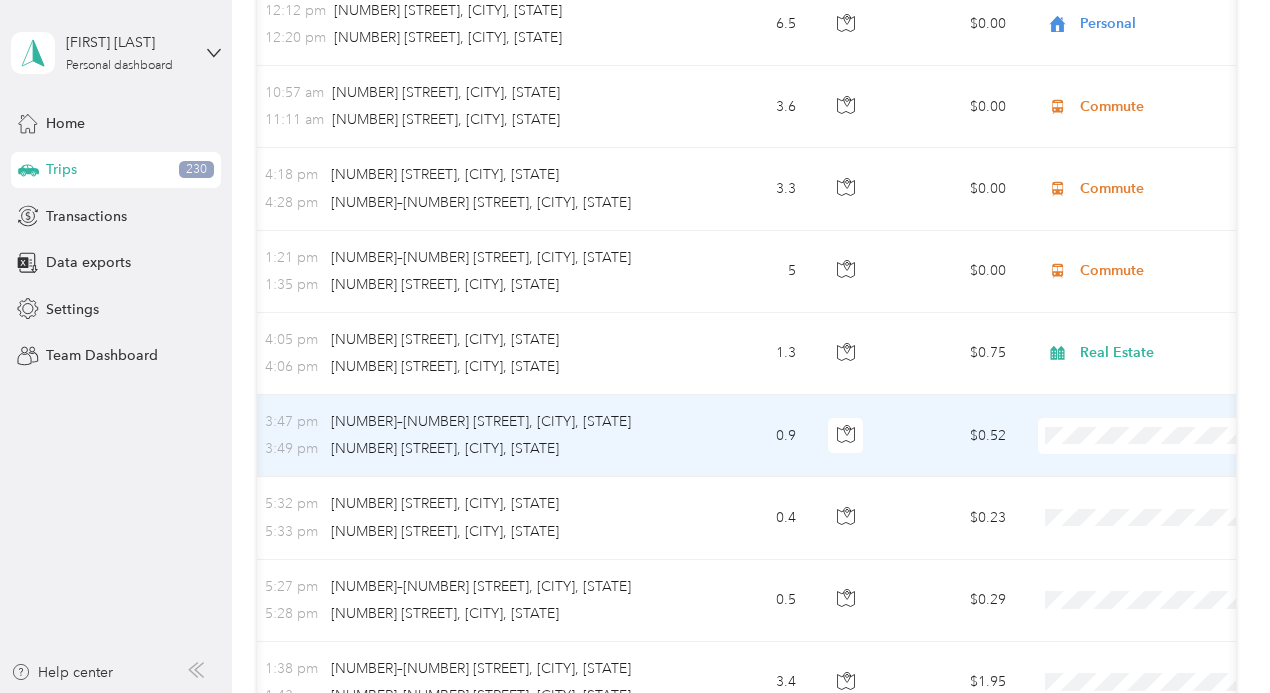 click on "Real Estate" at bounding box center [1164, 386] 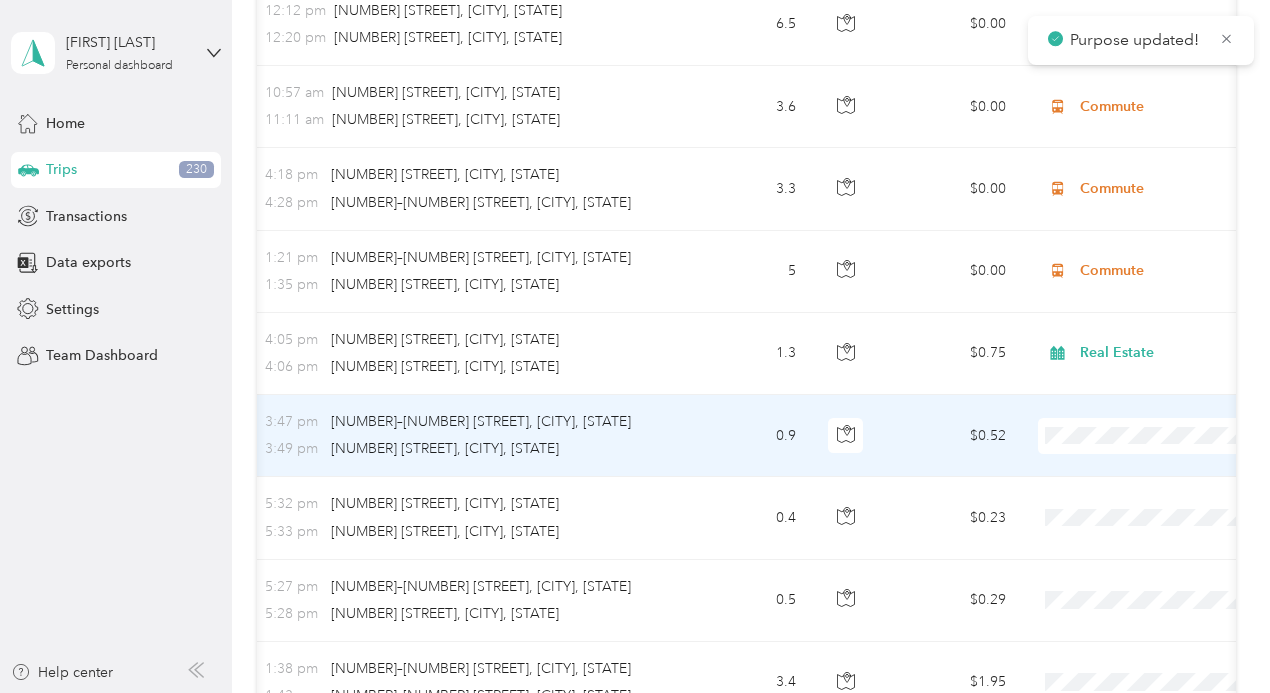 scroll, scrollTop: 800, scrollLeft: 0, axis: vertical 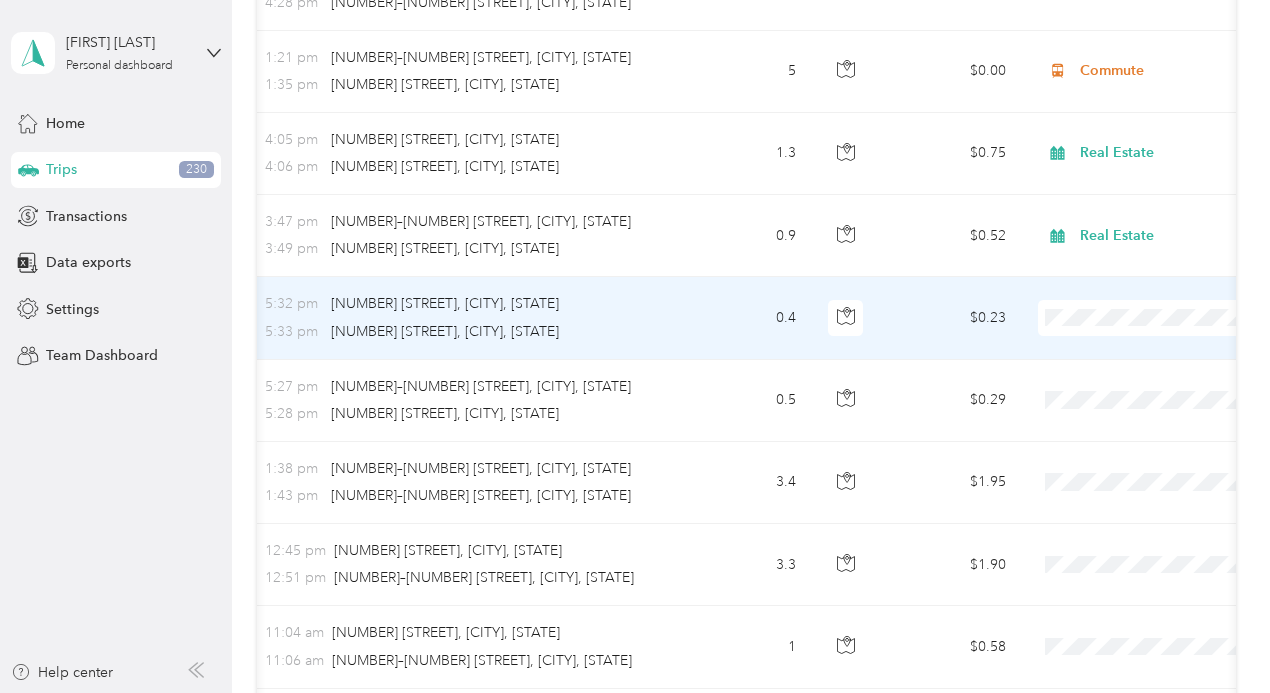 click on "Personal" at bounding box center (1164, 234) 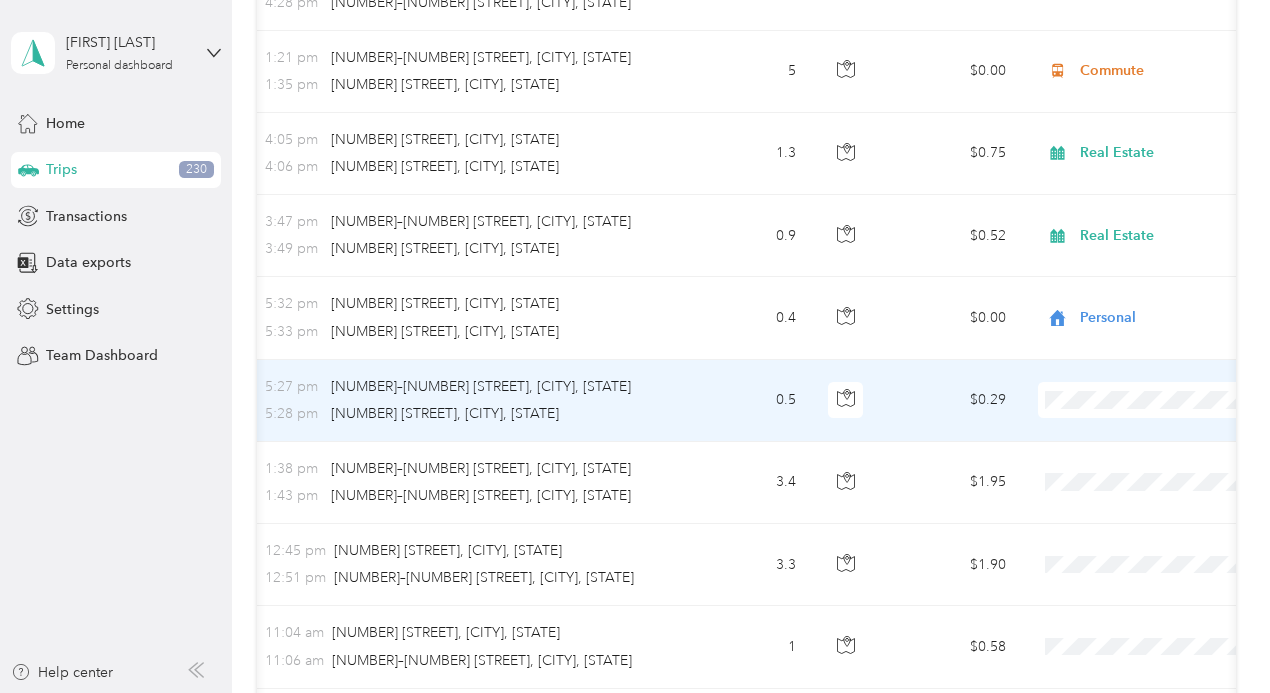 click on "Personal" at bounding box center [1164, 314] 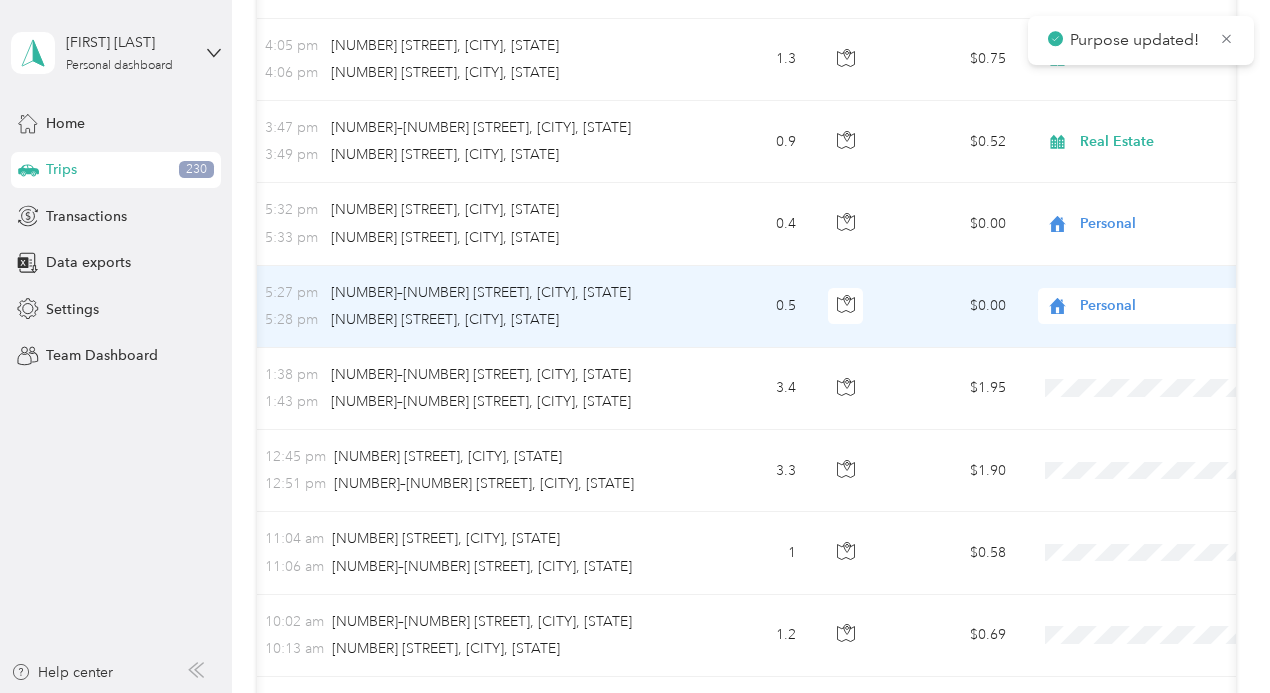 scroll, scrollTop: 900, scrollLeft: 0, axis: vertical 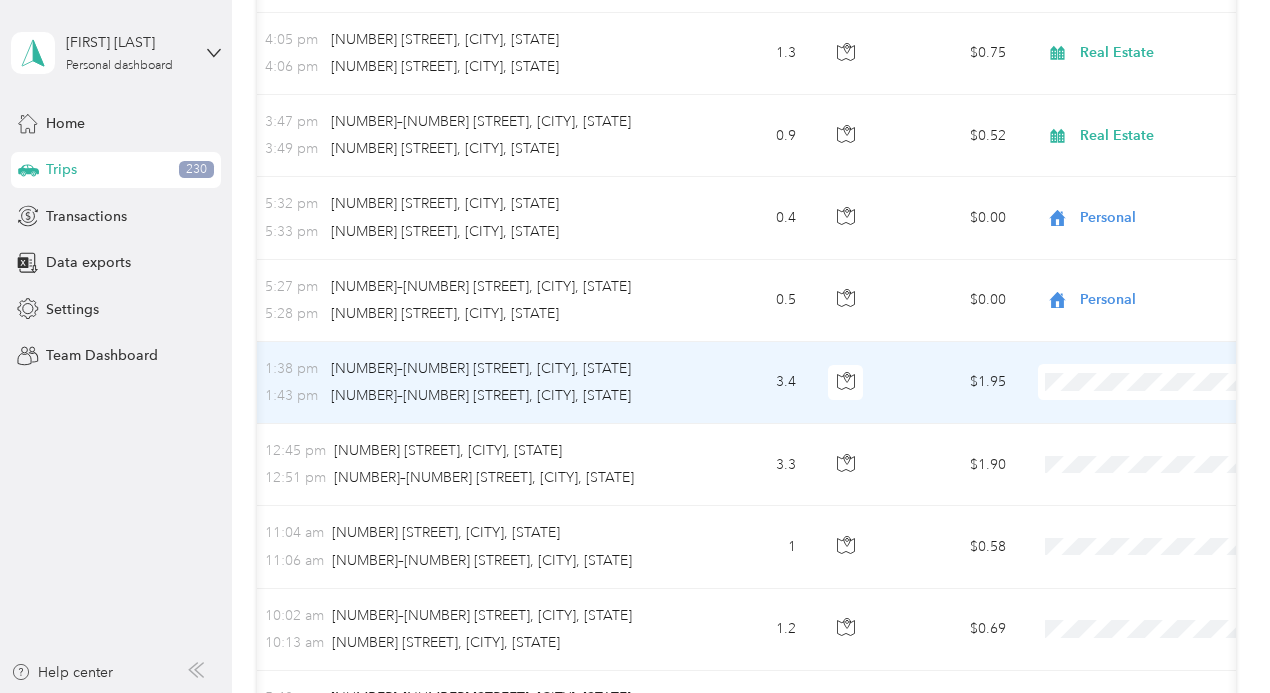 click on "Real Estate" at bounding box center [1164, 333] 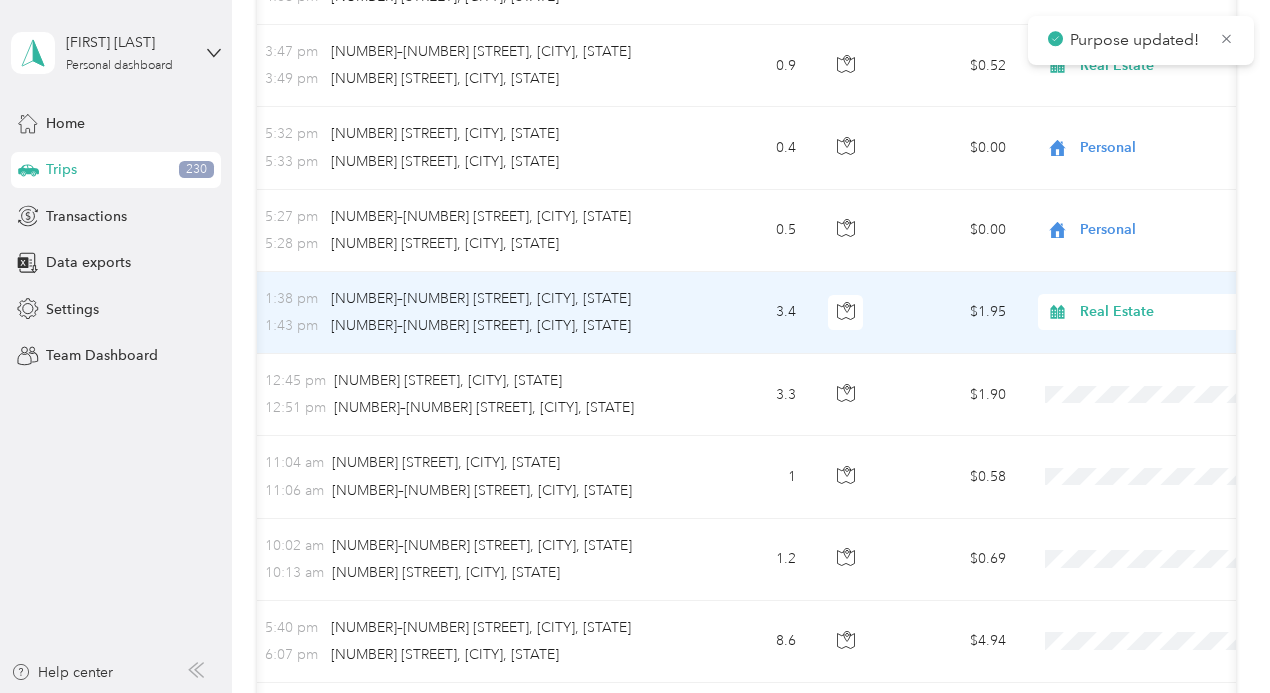 scroll, scrollTop: 1000, scrollLeft: 0, axis: vertical 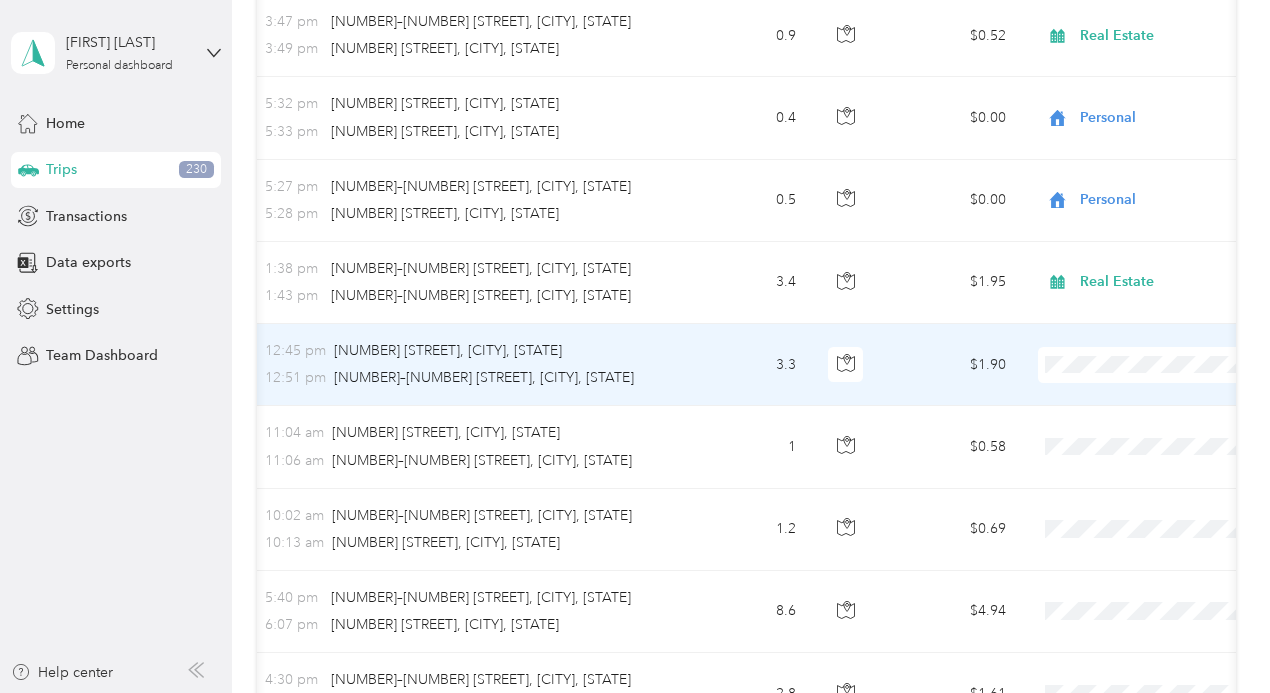 click on "Real Estate" at bounding box center (1164, 315) 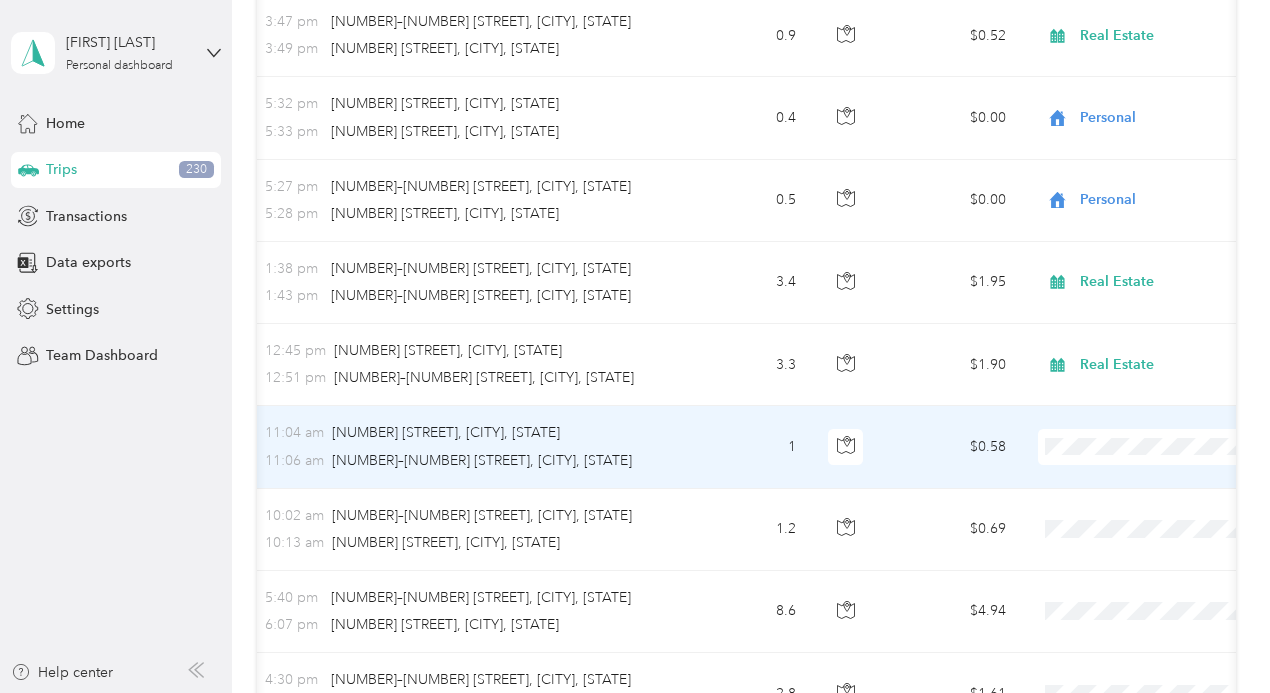 click on "Real Estate" at bounding box center [1164, 396] 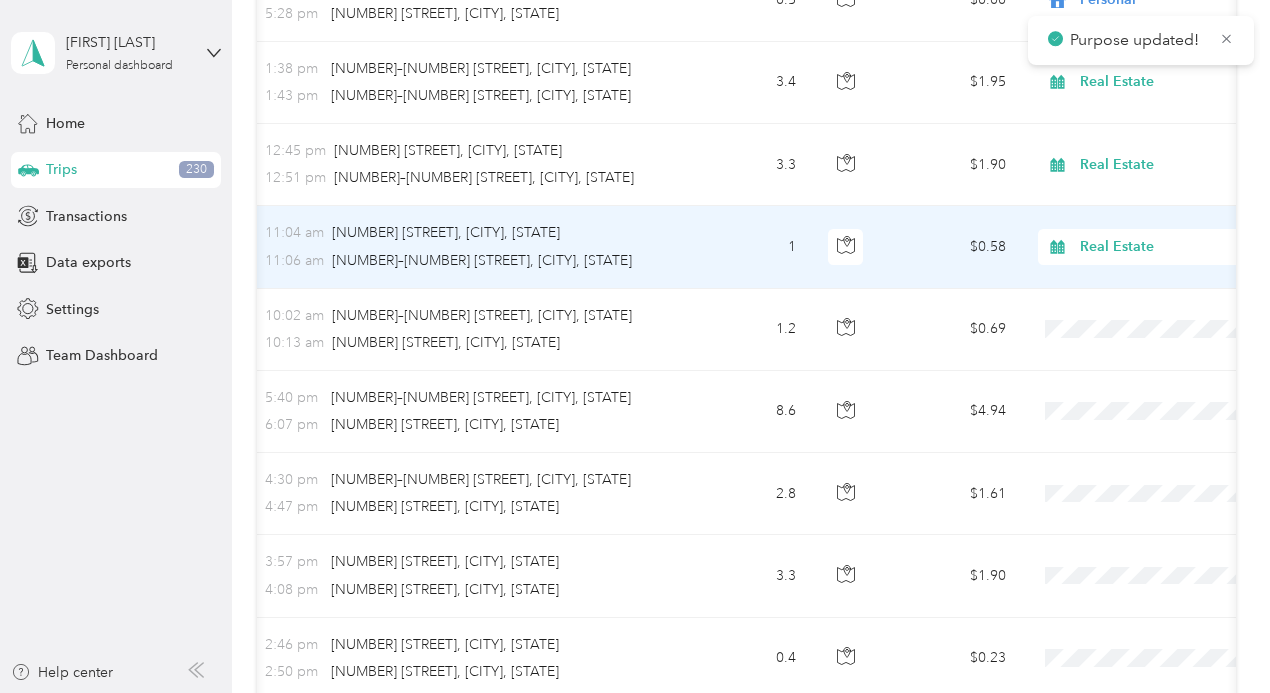 scroll, scrollTop: 1300, scrollLeft: 0, axis: vertical 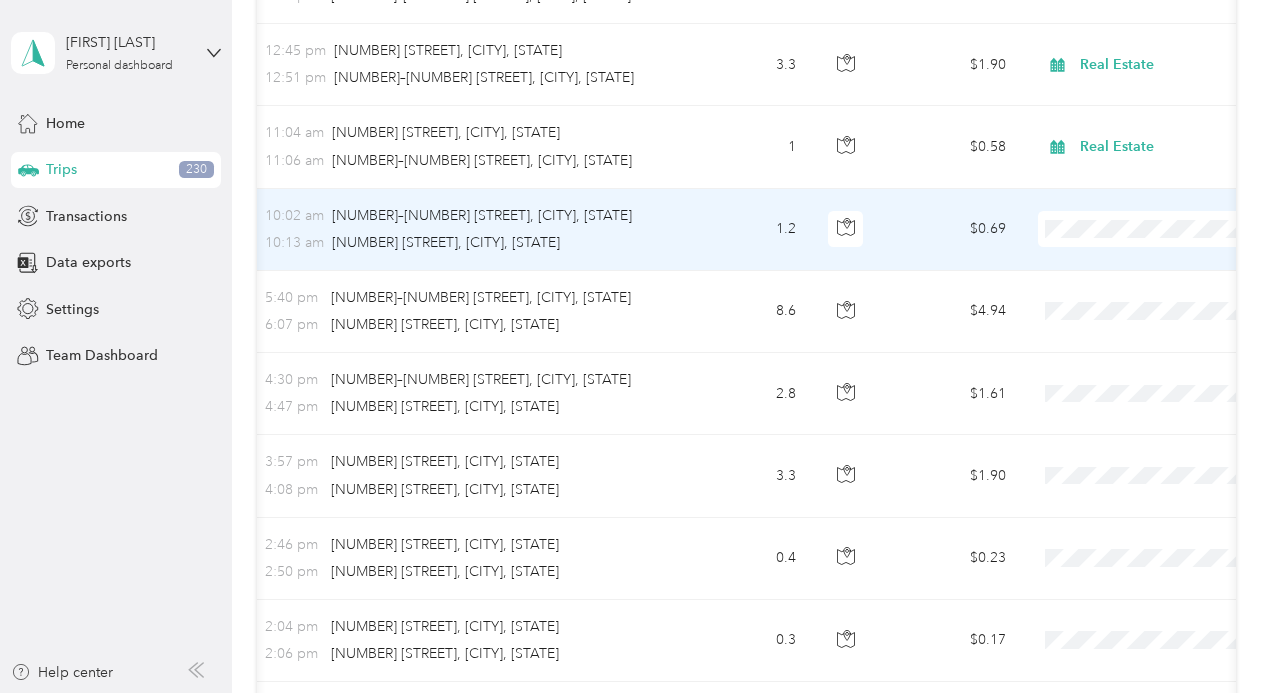 click on "Real Estate" at bounding box center [1164, 498] 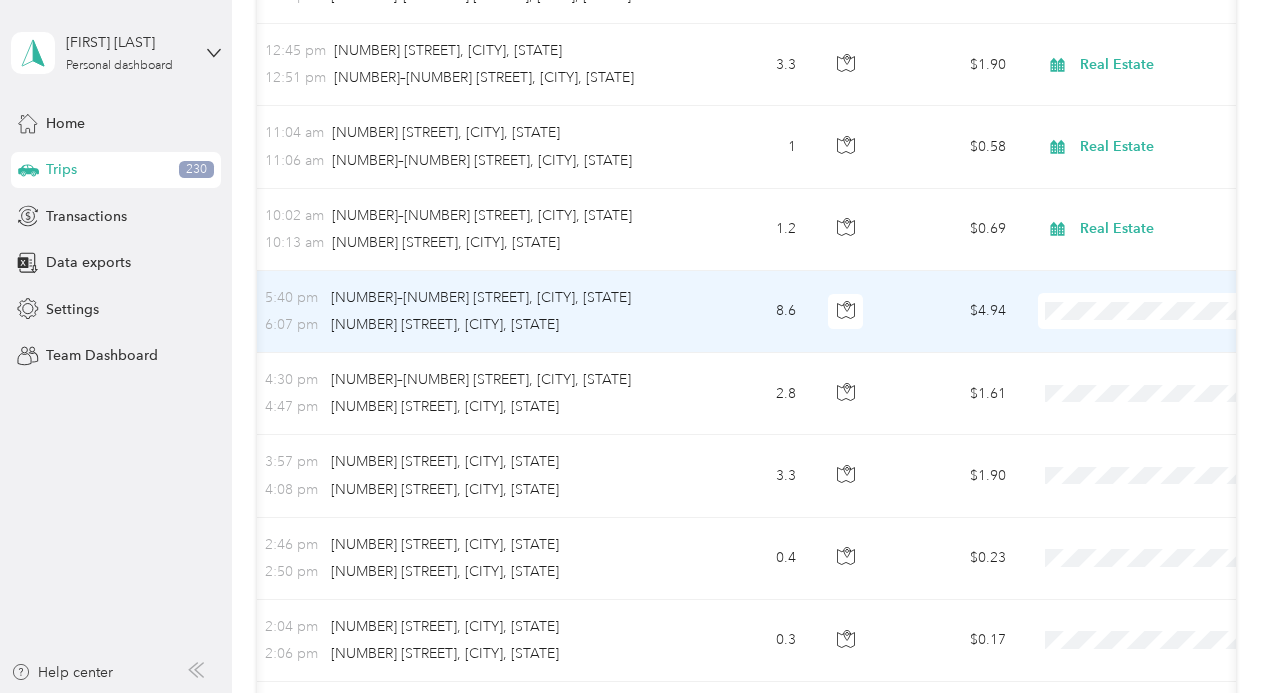 click on "Real Estate" at bounding box center (1164, 260) 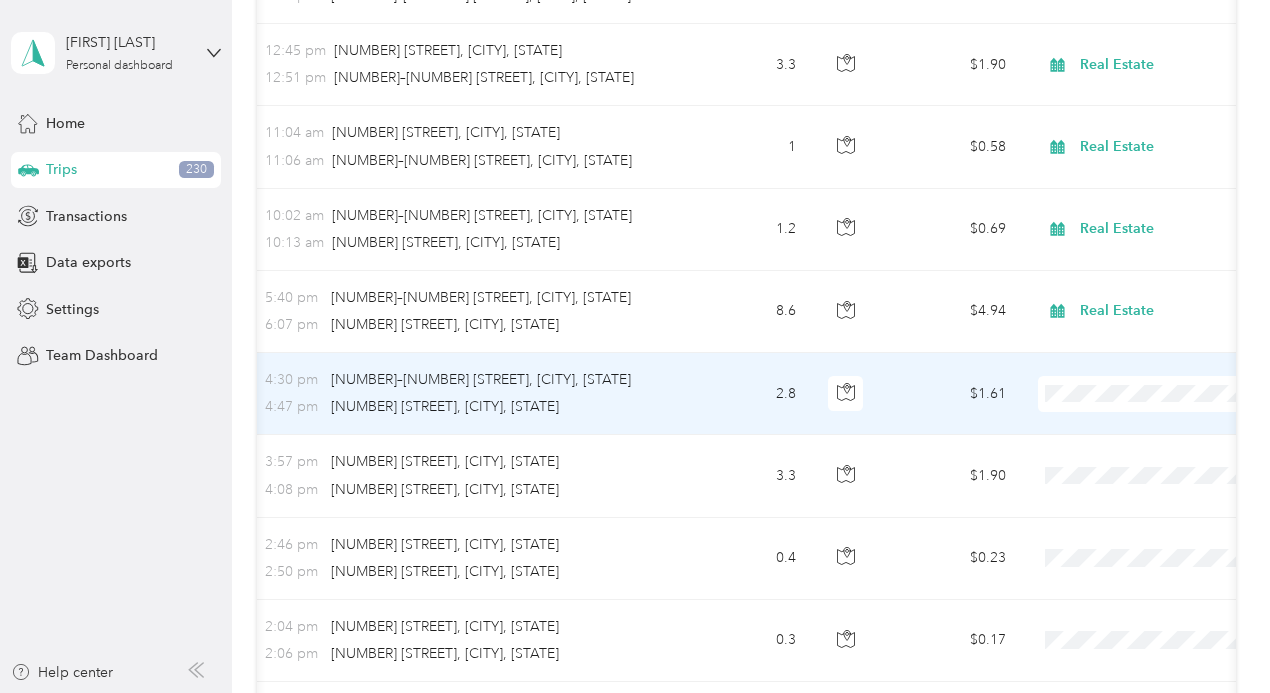 click on "Real Estate" at bounding box center (1164, 342) 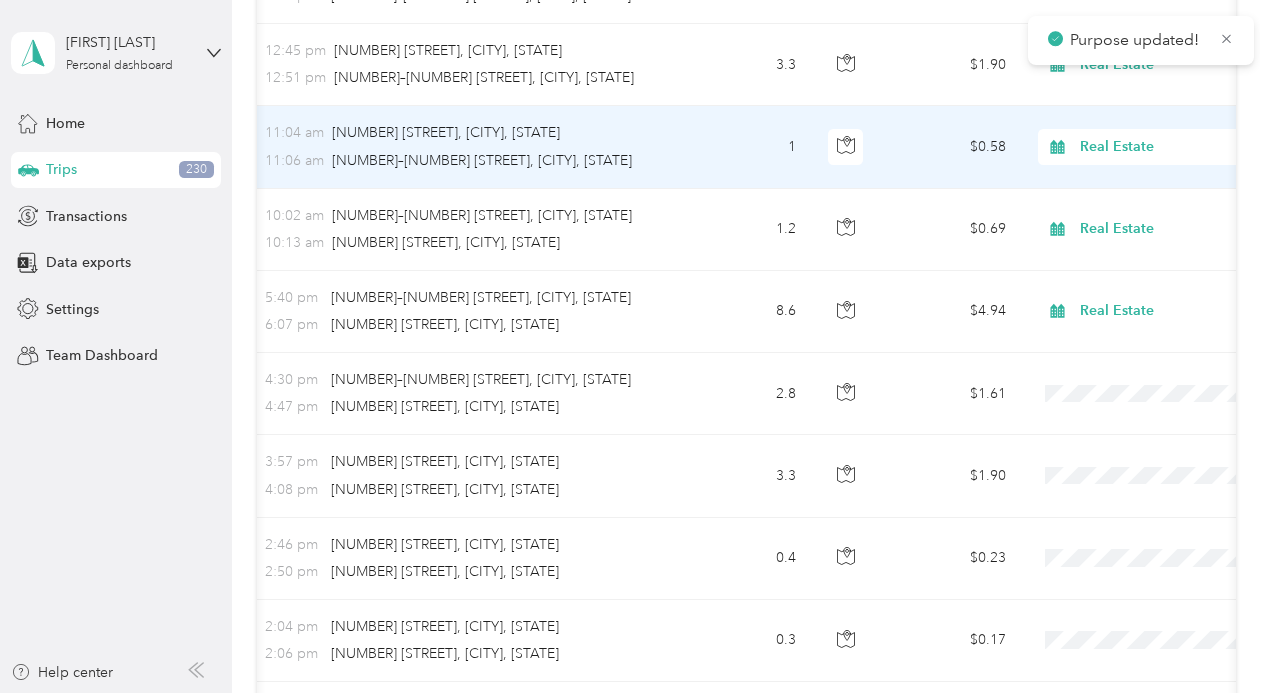scroll, scrollTop: 1500, scrollLeft: 0, axis: vertical 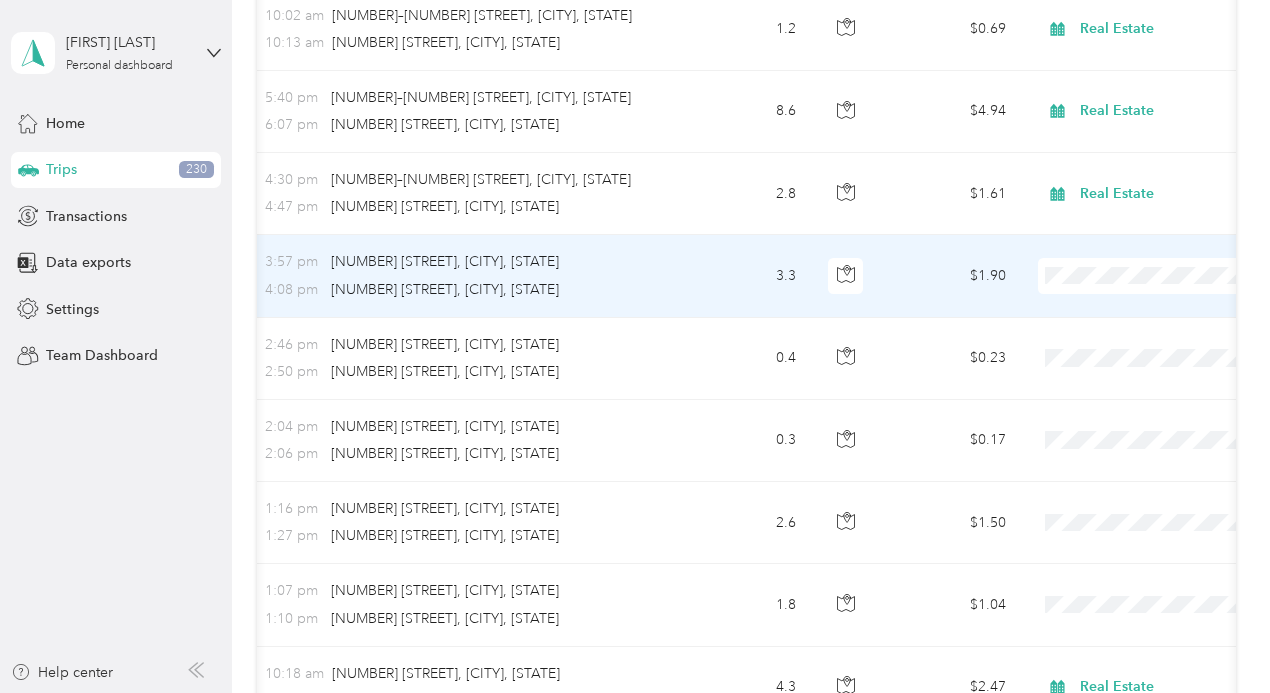 click on "Commute" at bounding box center (1164, 399) 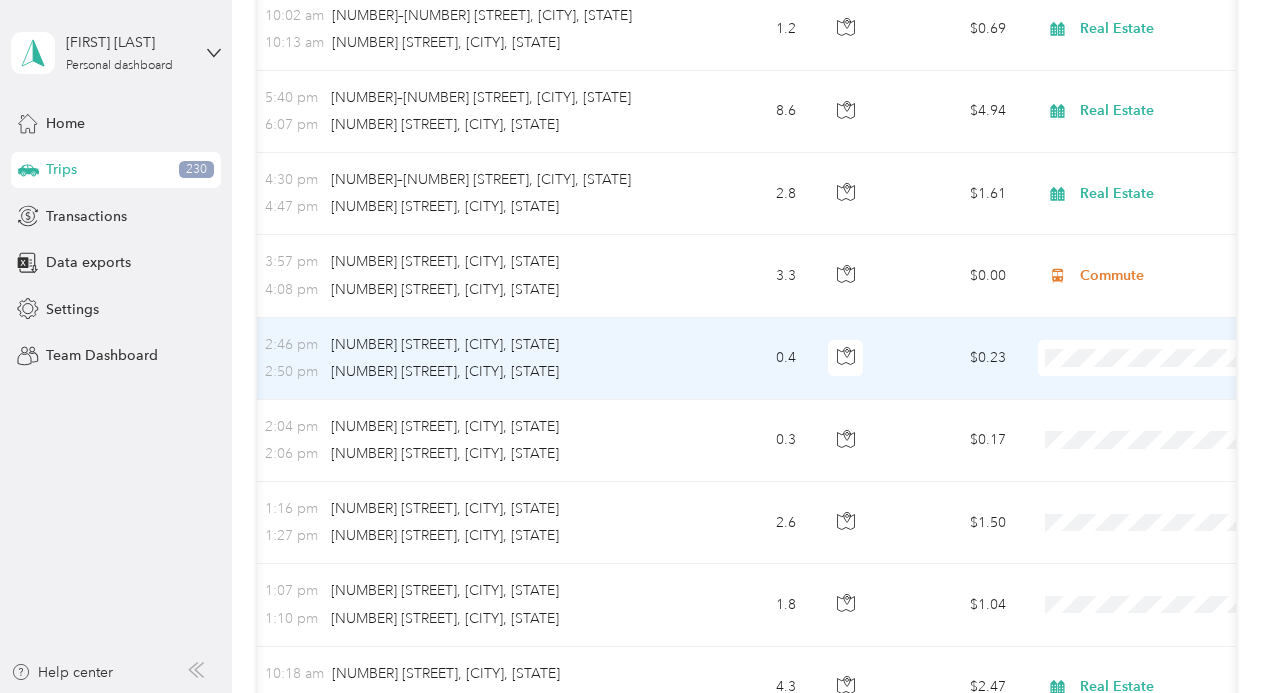 click on "Personal" at bounding box center [1164, 271] 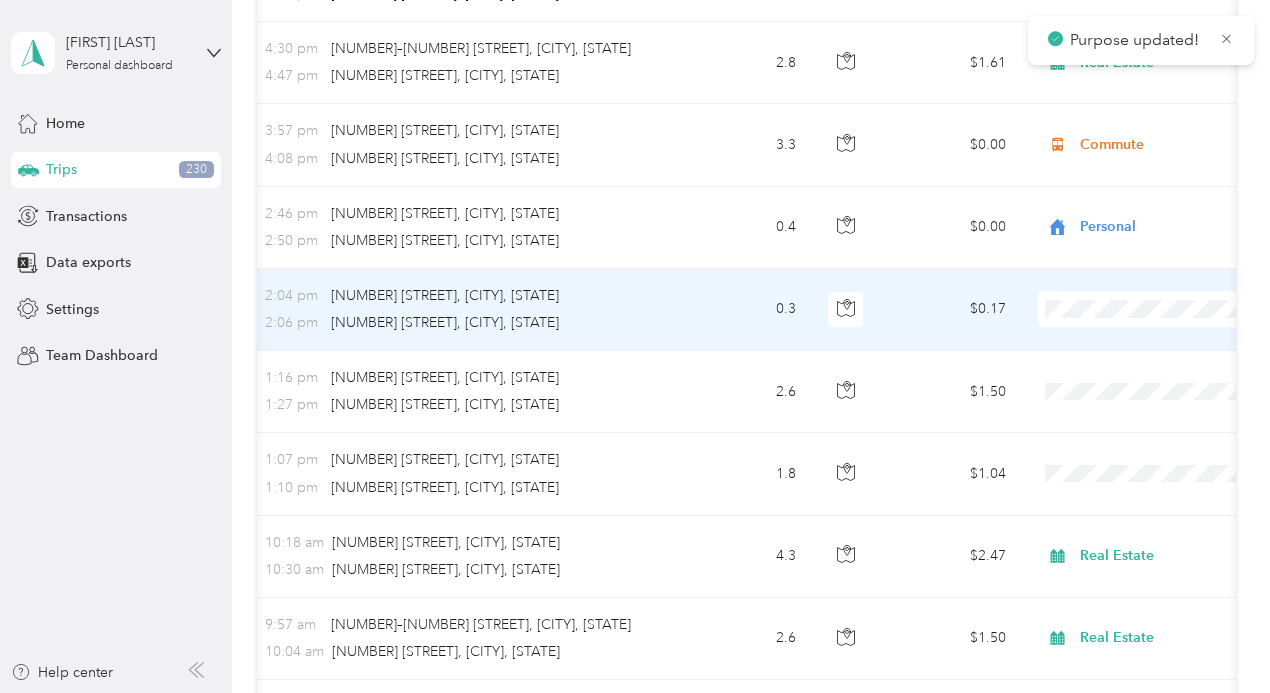 scroll, scrollTop: 1700, scrollLeft: 0, axis: vertical 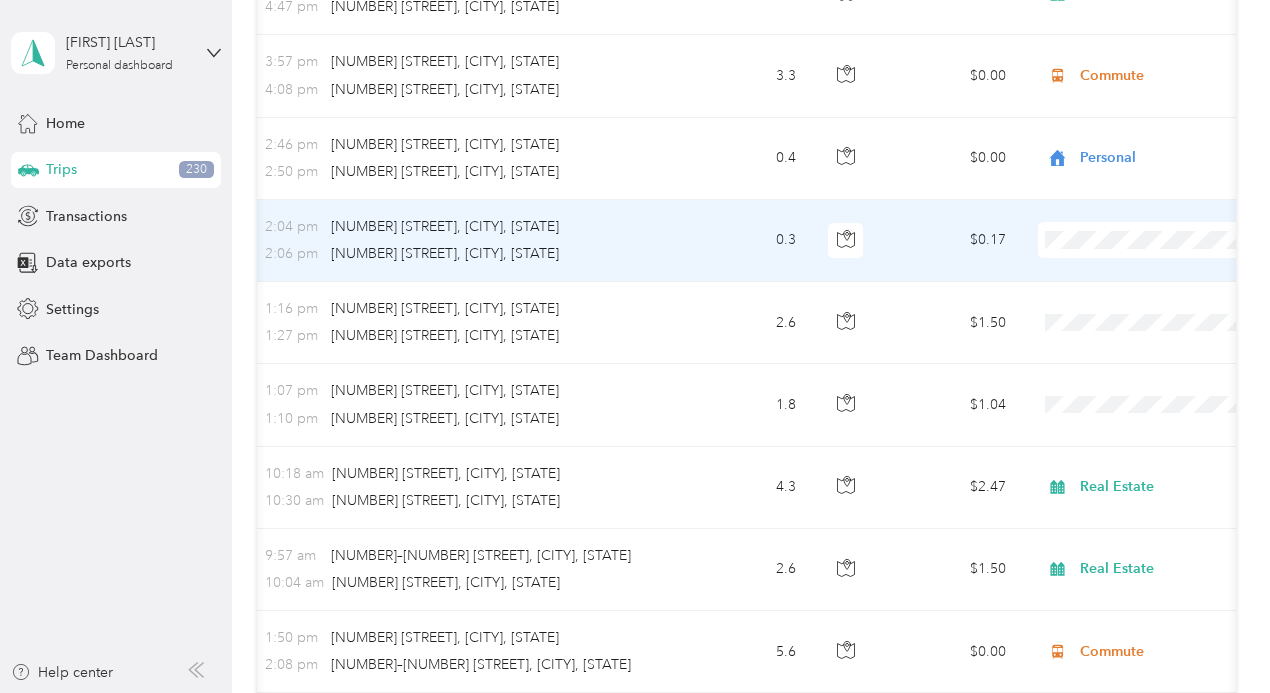 click on "Personal" at bounding box center [1164, 151] 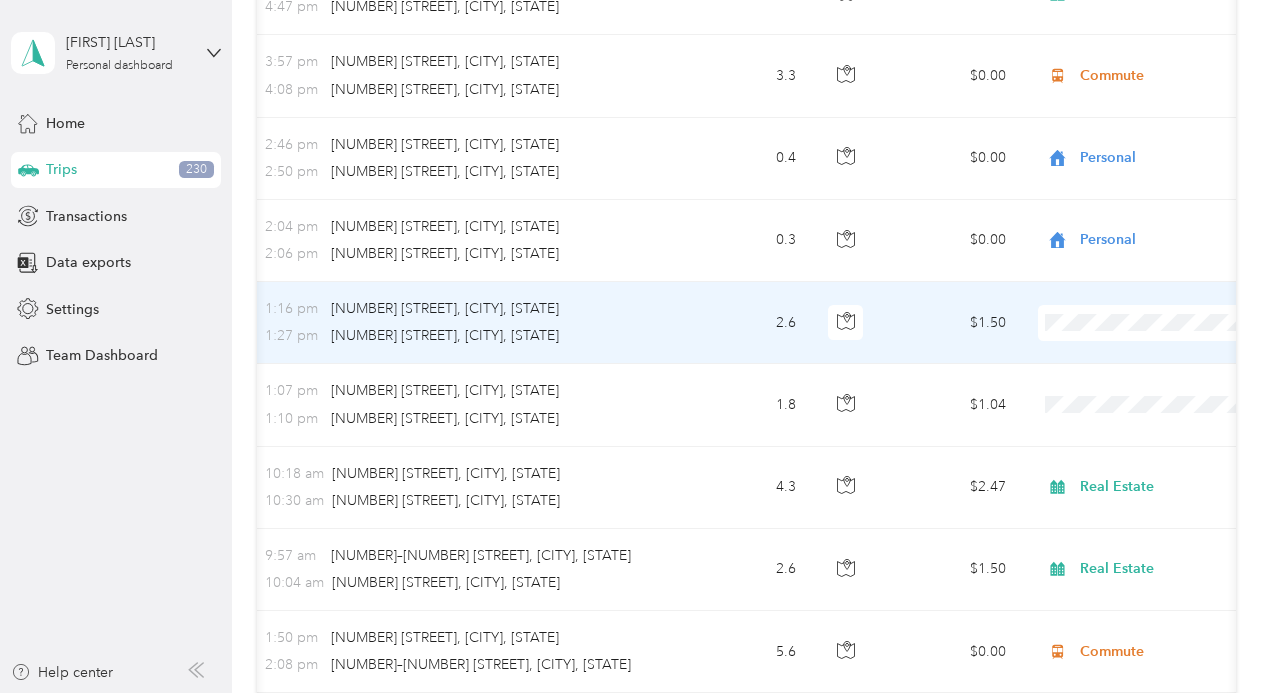 click on "Real Estate" at bounding box center (1146, 270) 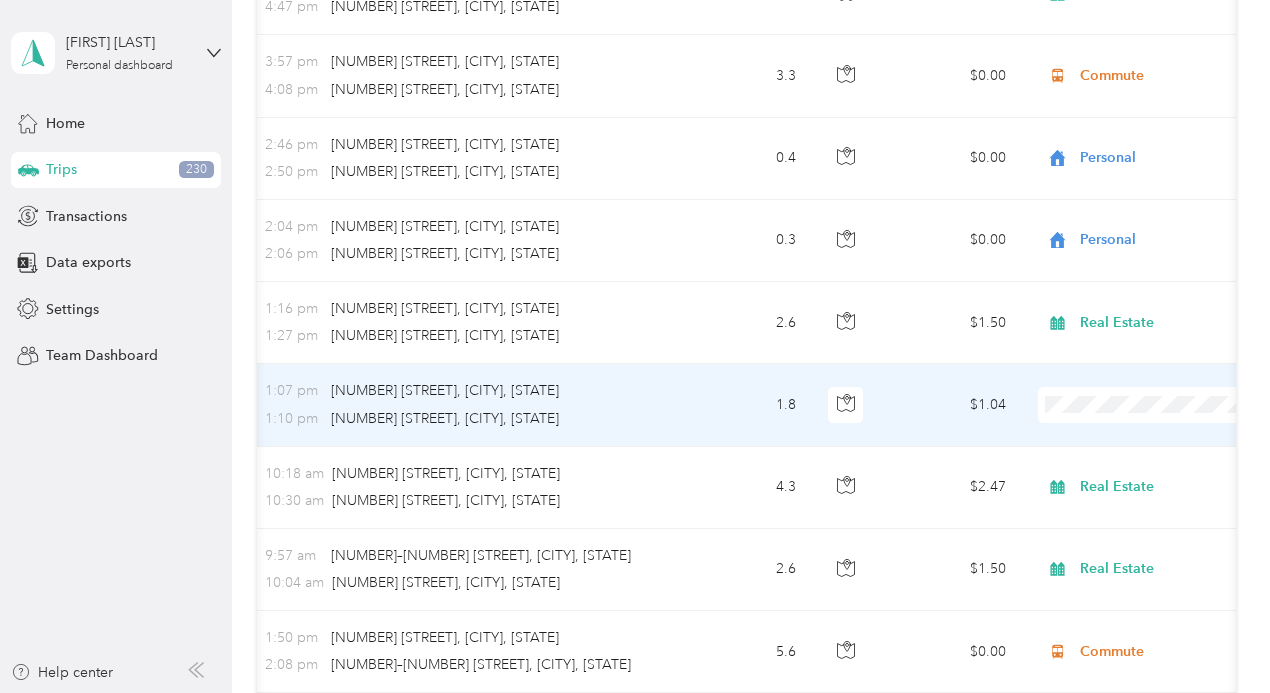 click on "Real Estate" at bounding box center (1164, 348) 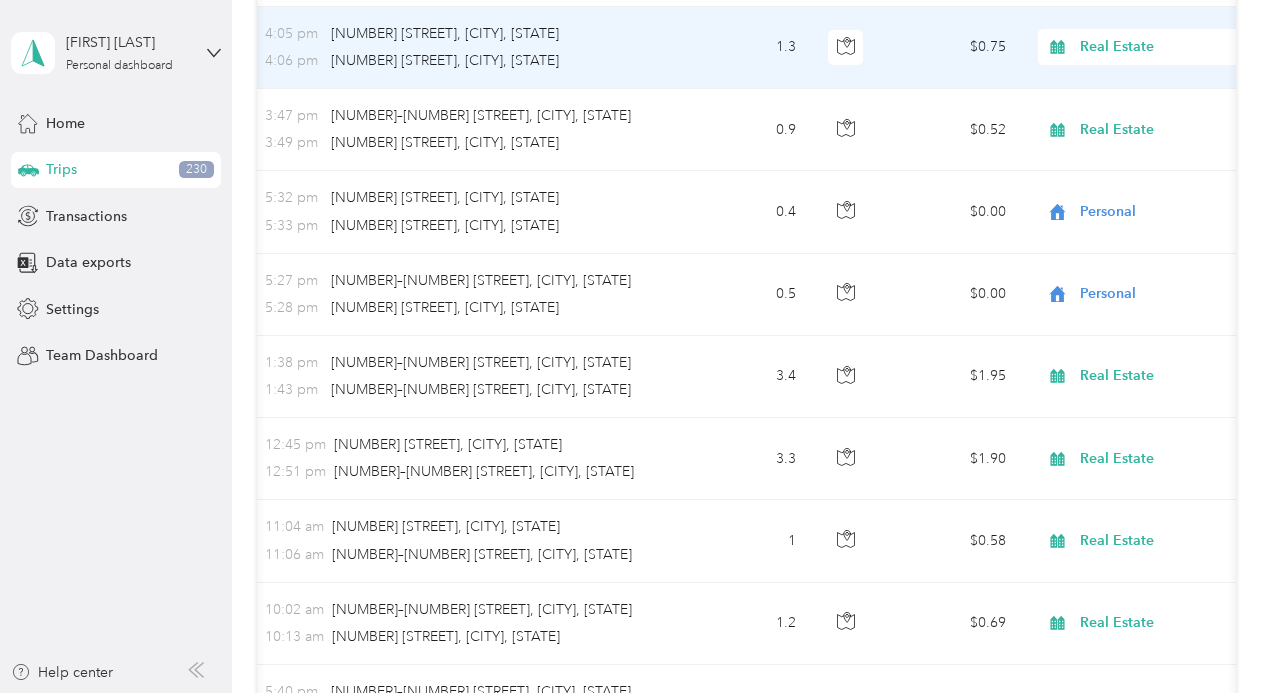 scroll, scrollTop: 620, scrollLeft: 0, axis: vertical 